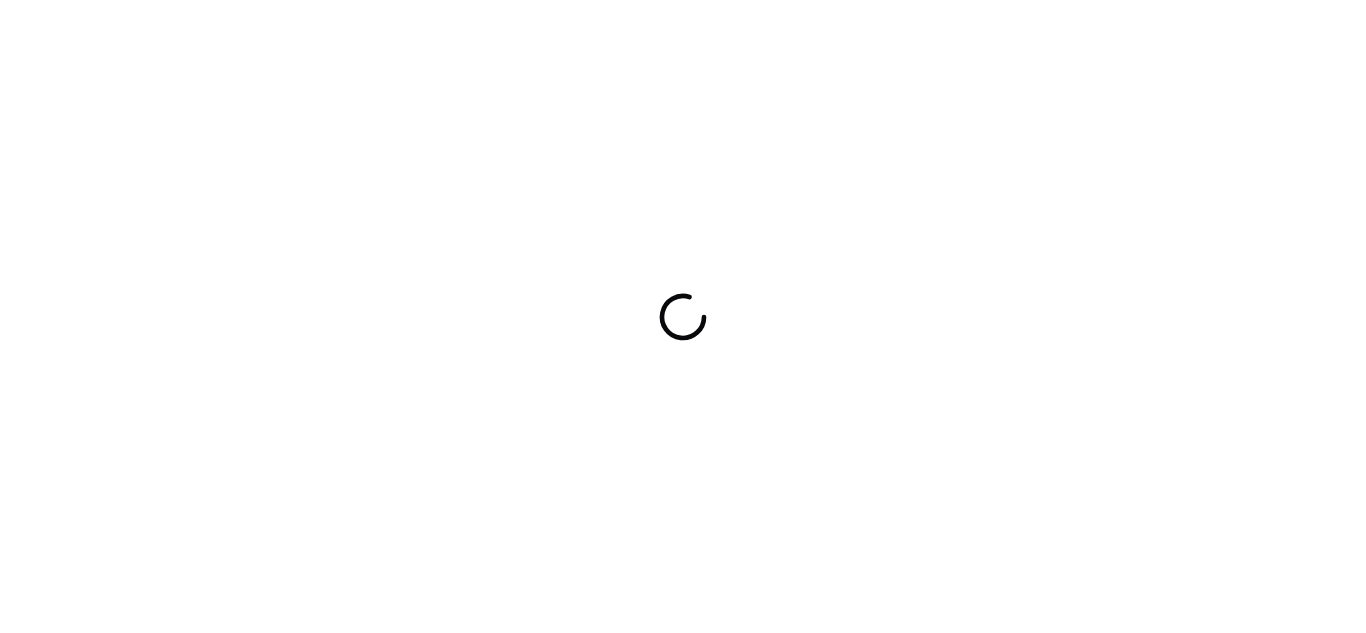 scroll, scrollTop: 0, scrollLeft: 0, axis: both 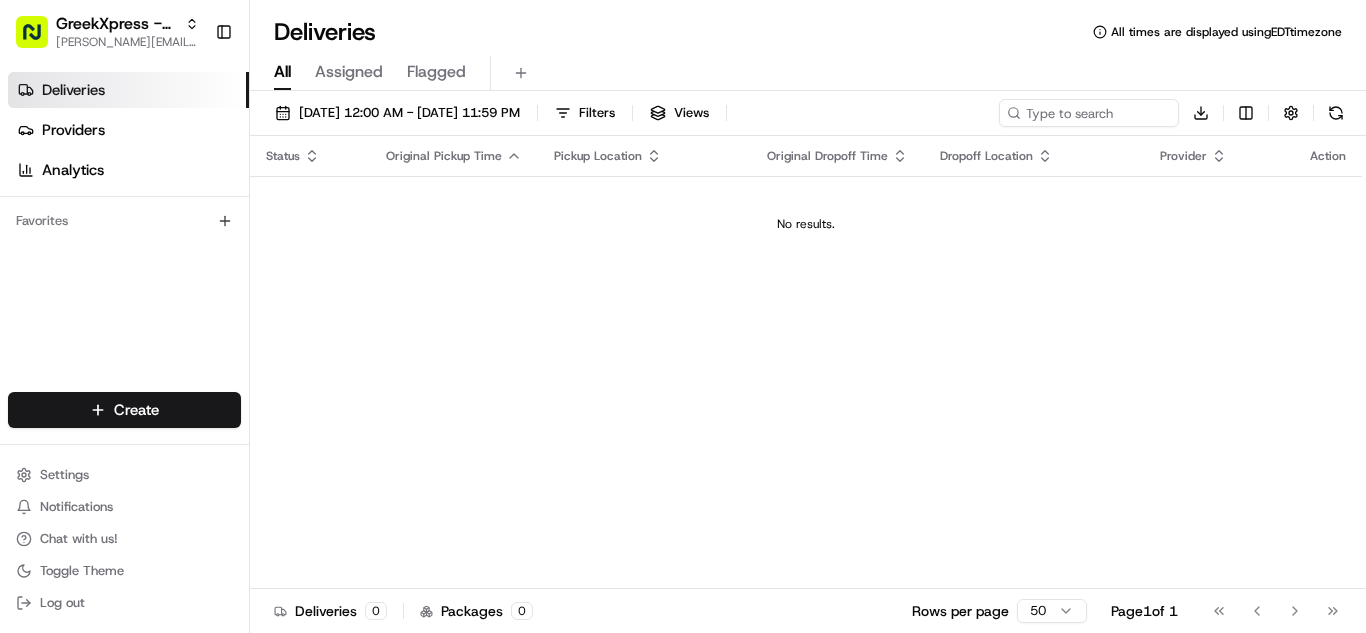 click on "GreekXpress - Plainview [EMAIL_ADDRESS][DOMAIN_NAME] Toggle Sidebar Deliveries Providers Analytics Favorites Main Menu Members & Organization Organization Users Roles Preferences Customization Tracking Orchestration Automations Dispatch Strategy Locations Pickup Locations Dropoff Locations Billing Billing Refund Requests Integrations Notification Triggers Webhooks API Keys Request Logs Create Settings Notifications Chat with us! Toggle Theme Log out Deliveries All times are displayed using  EDT  timezone All Assigned Flagged [DATE] 12:00 AM - [DATE] 11:59 PM Filters Views Download Status Original Pickup Time Pickup Location Original Dropoff Time Dropoff Location Provider Action No results. Deliveries 0 Packages 0 Rows per page 50 Page  1  of   1 Go to first page Go to previous page Go to next page Go to last page" at bounding box center [683, 316] 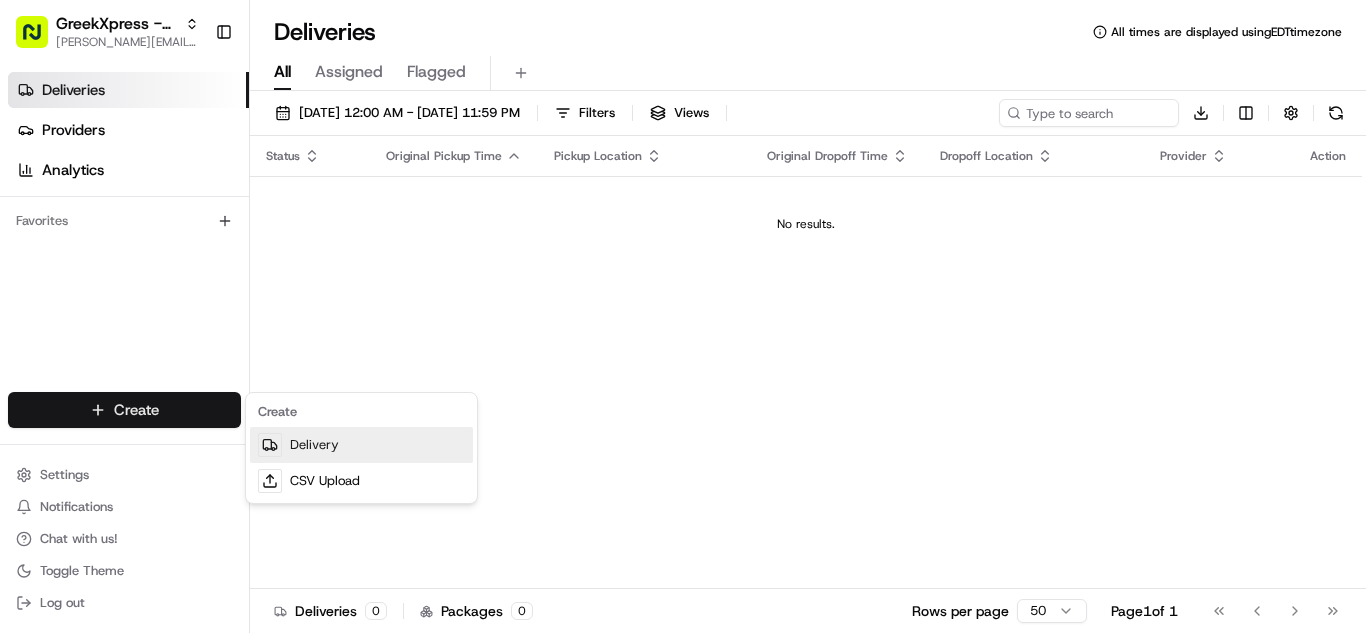 click on "Delivery" at bounding box center (361, 445) 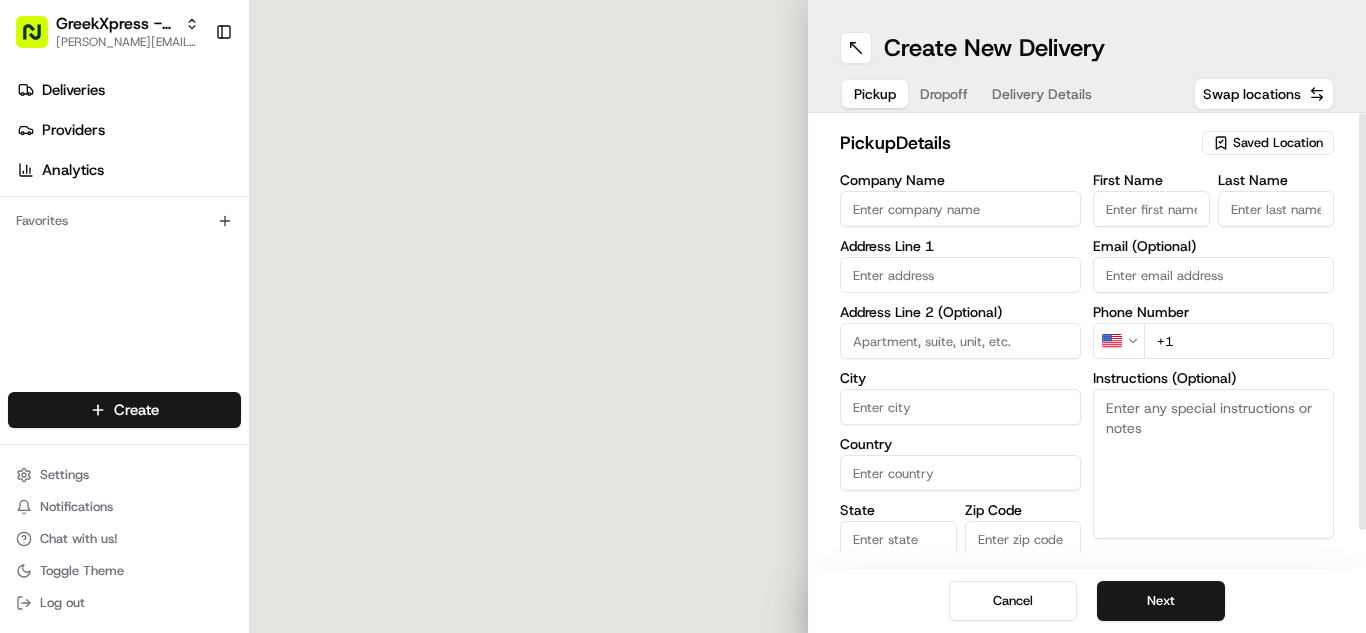 scroll, scrollTop: 0, scrollLeft: 0, axis: both 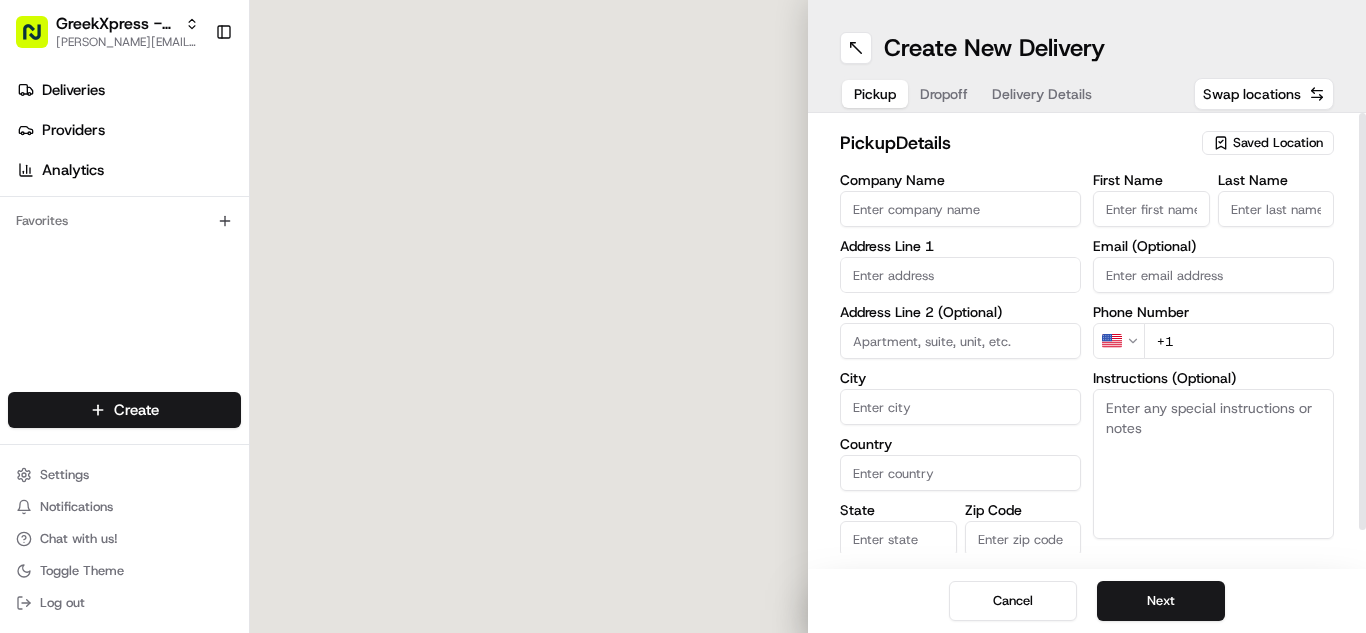 click on "Saved Location" at bounding box center [1268, 143] 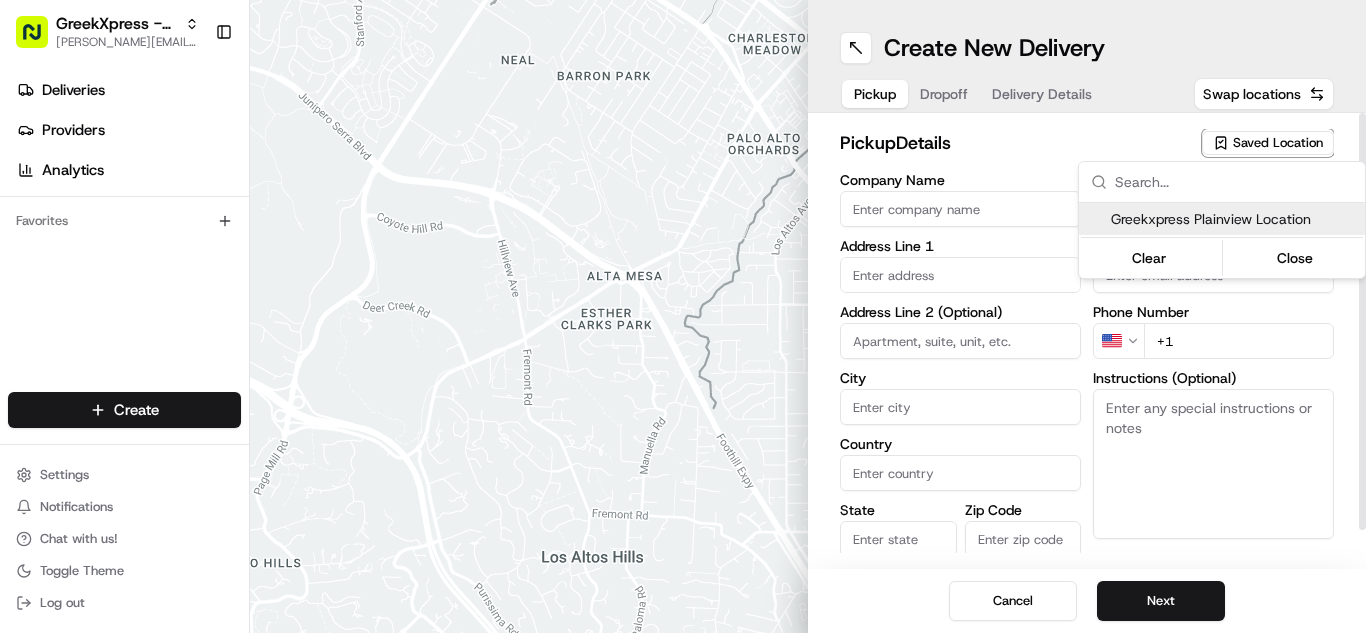 click on "Greekxpress Plainview Location" at bounding box center (1234, 219) 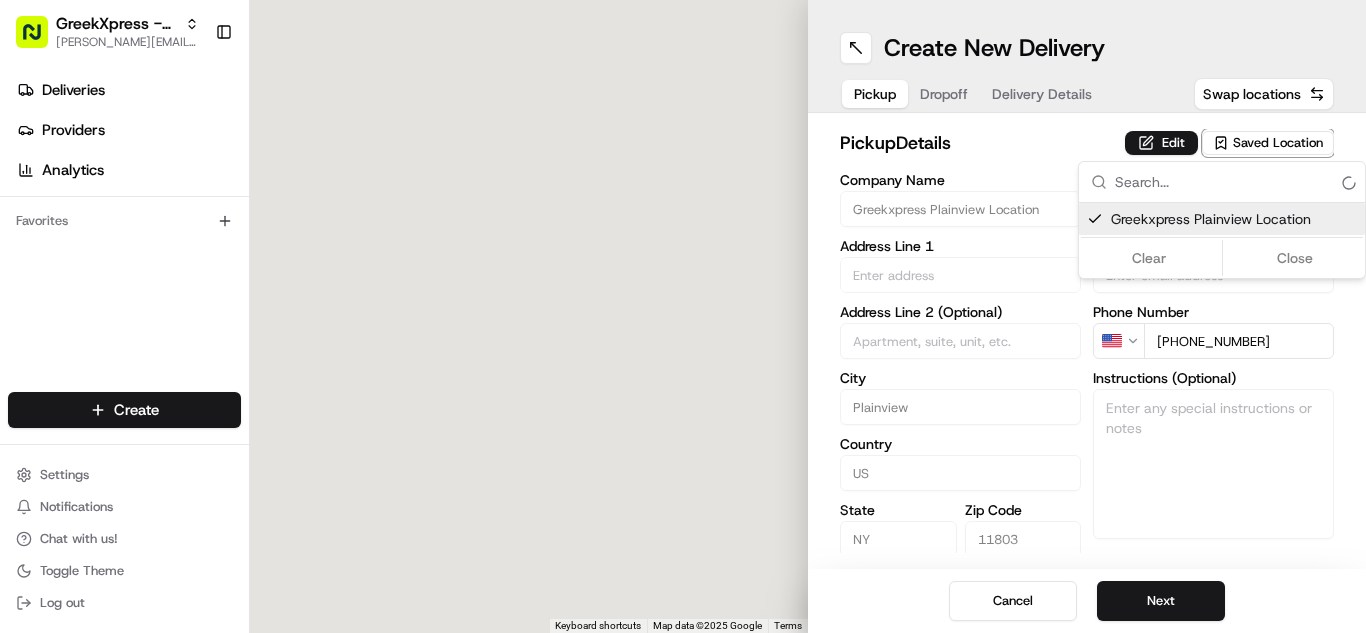 type on "Greekxpress Plainview Location" 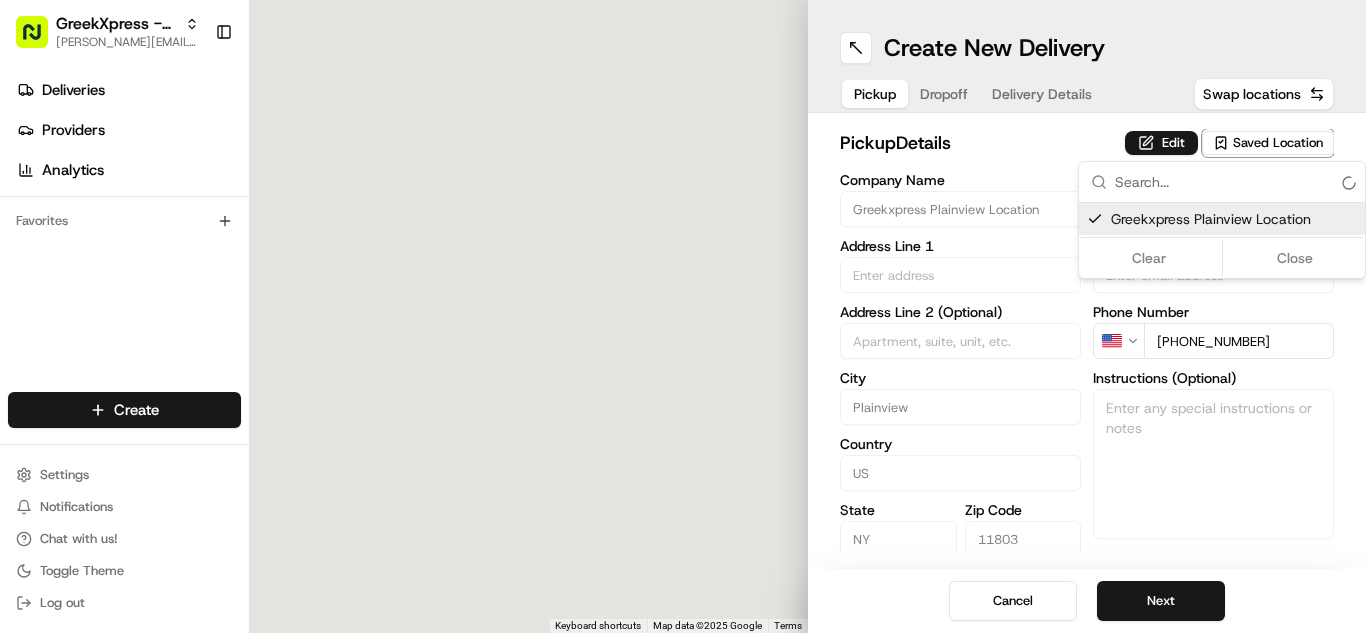 type on "[STREET_ADDRESS]" 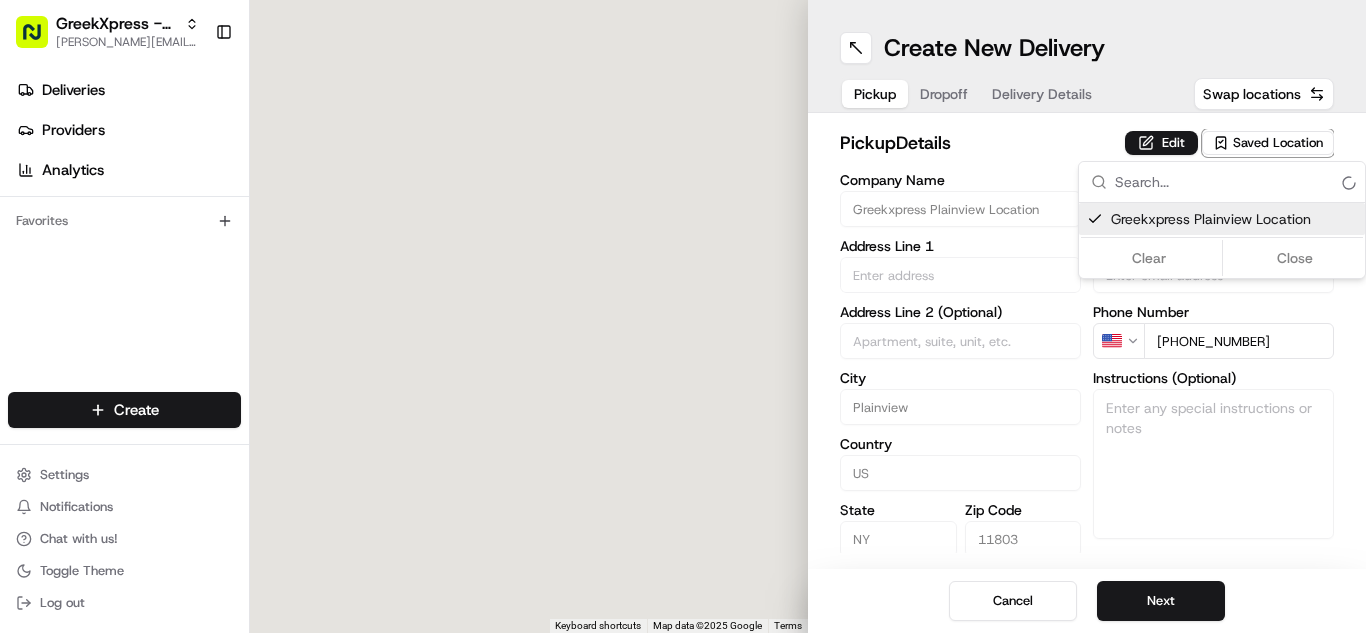 type on "Plainview" 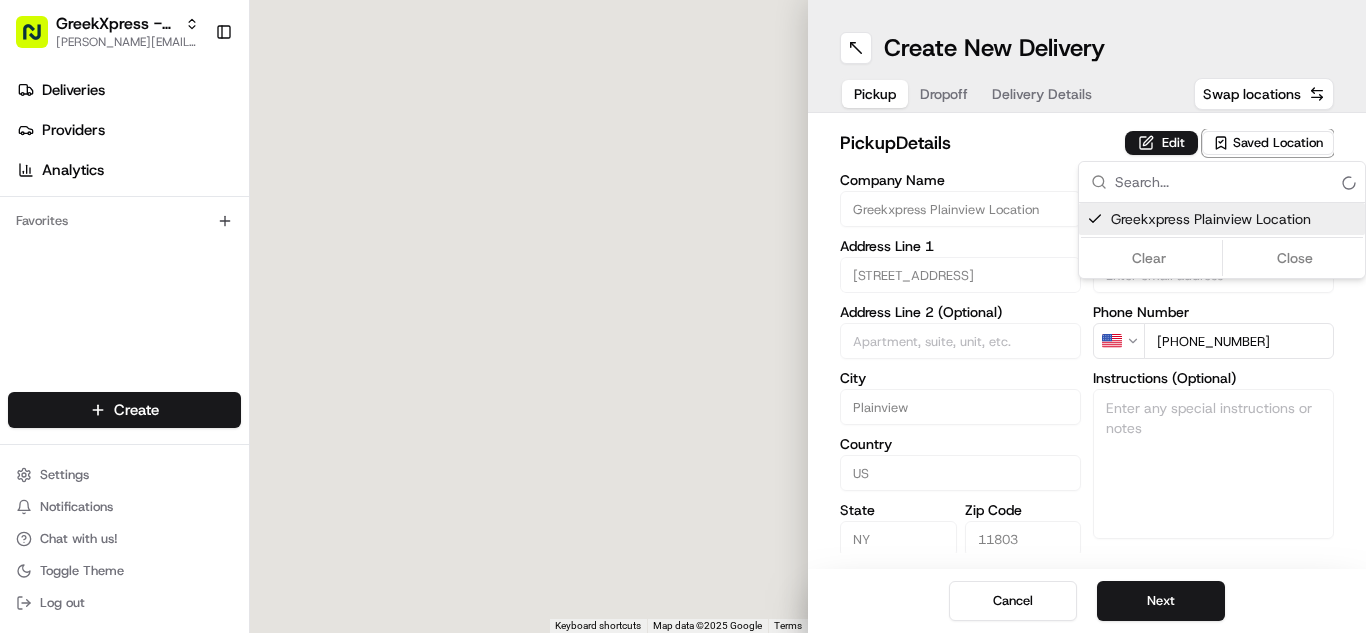 click on "Clear Close" at bounding box center (1222, 258) 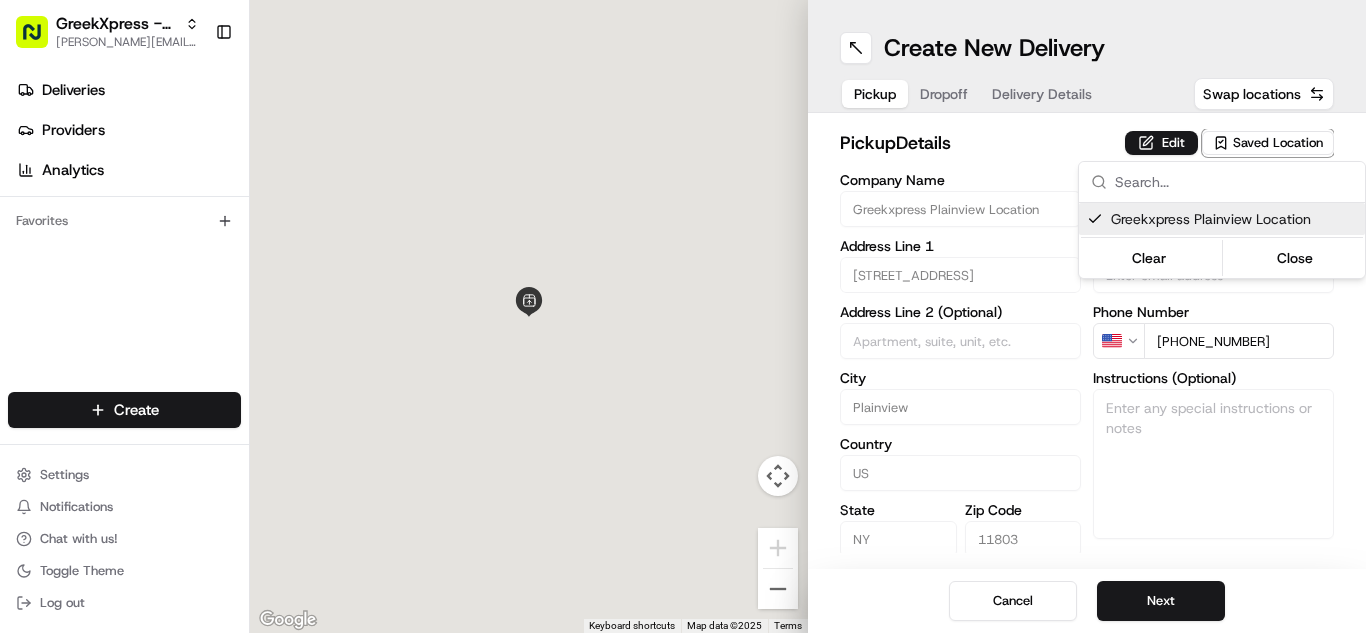 click on "Close" at bounding box center (1295, 258) 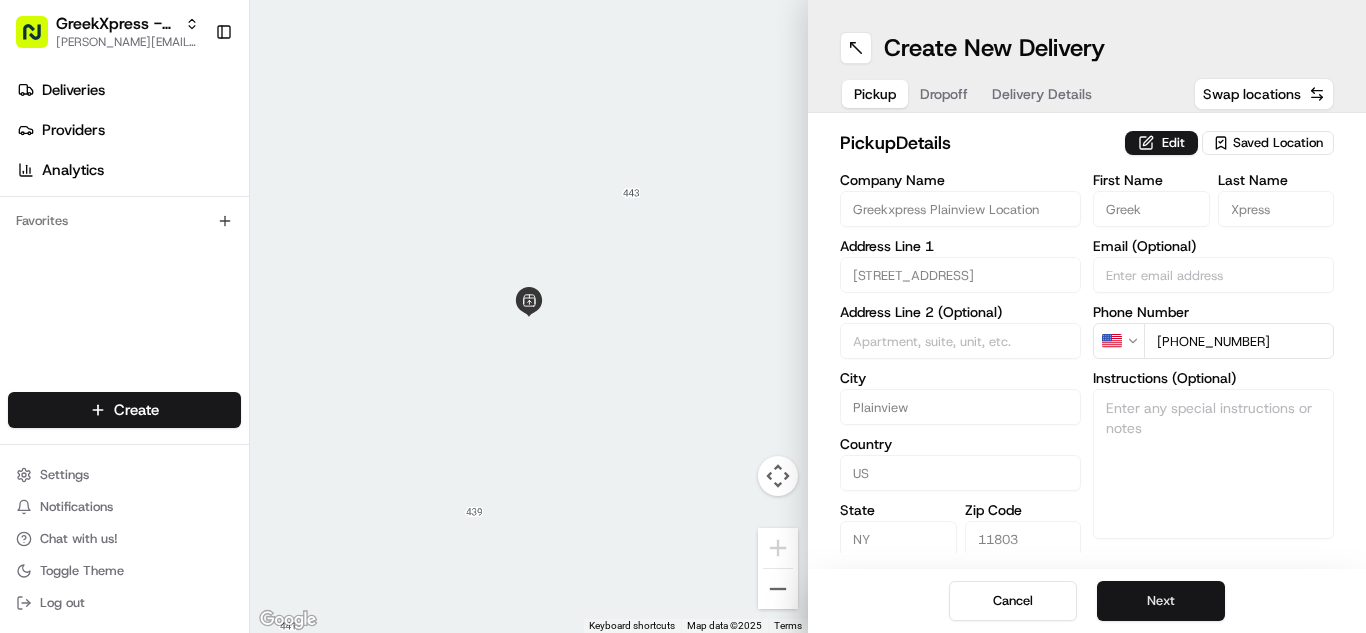 click on "Next" at bounding box center (1161, 601) 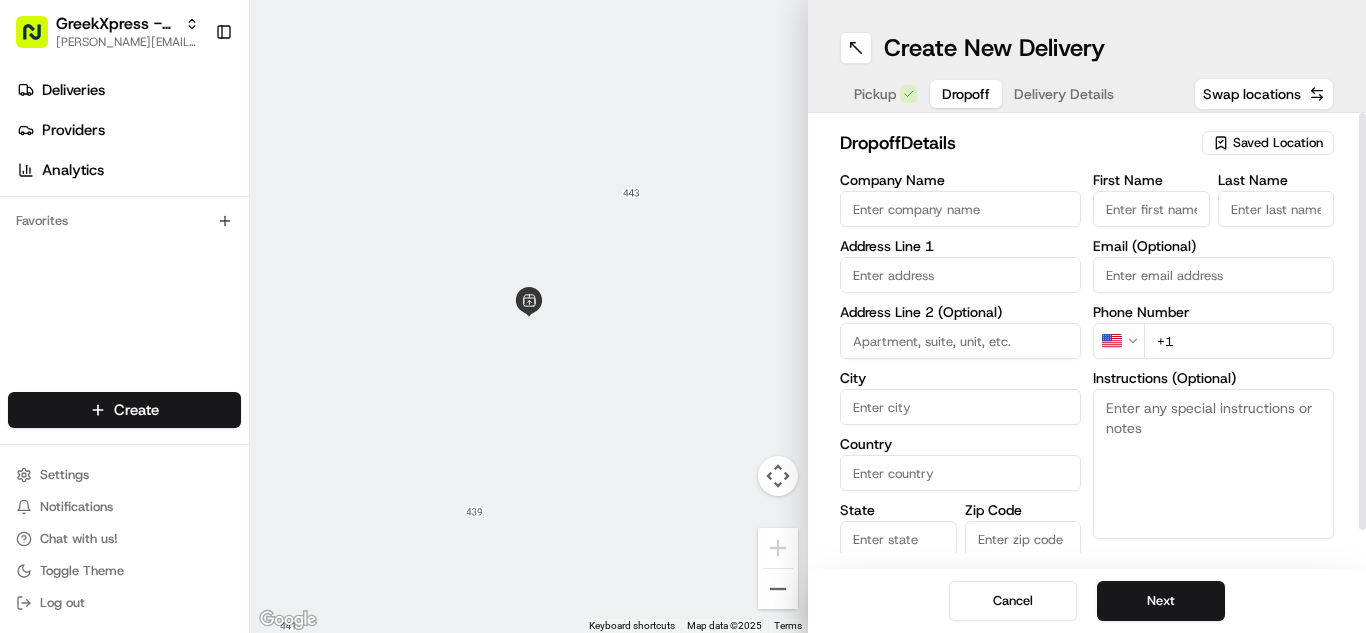 click on "Instructions (Optional)" at bounding box center [1213, 464] 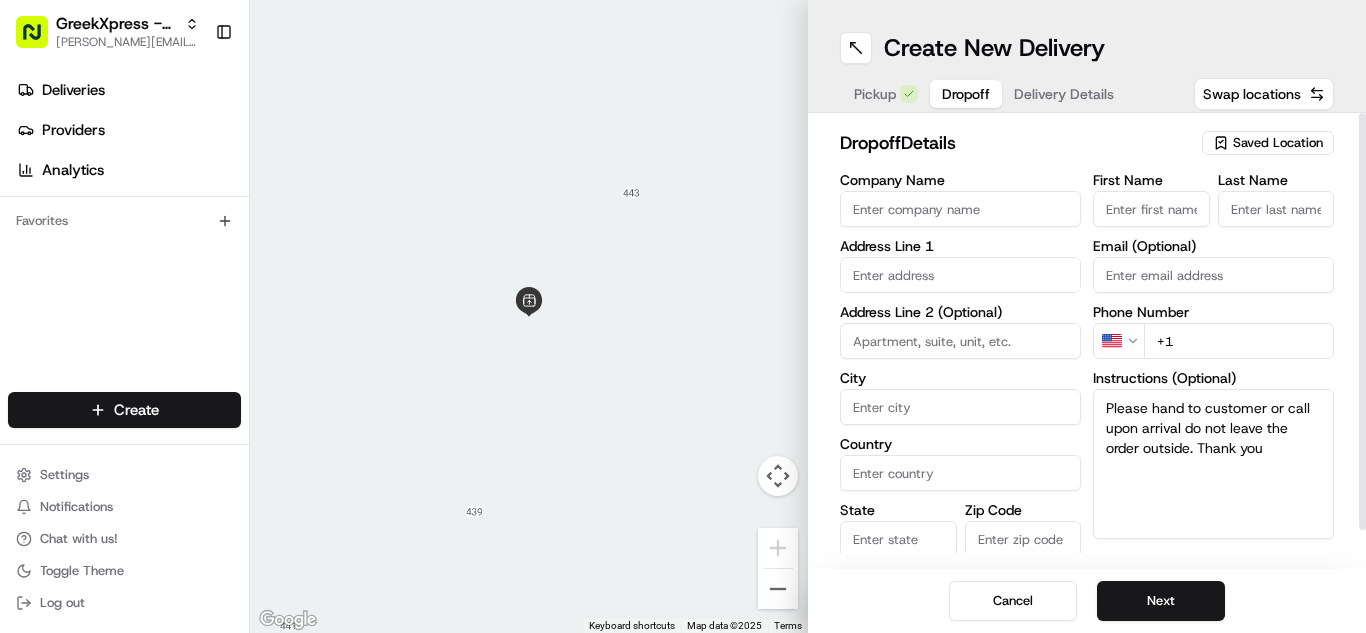 type on "Please hand to customer or call upon arrival do not leave the order outside. Thank you" 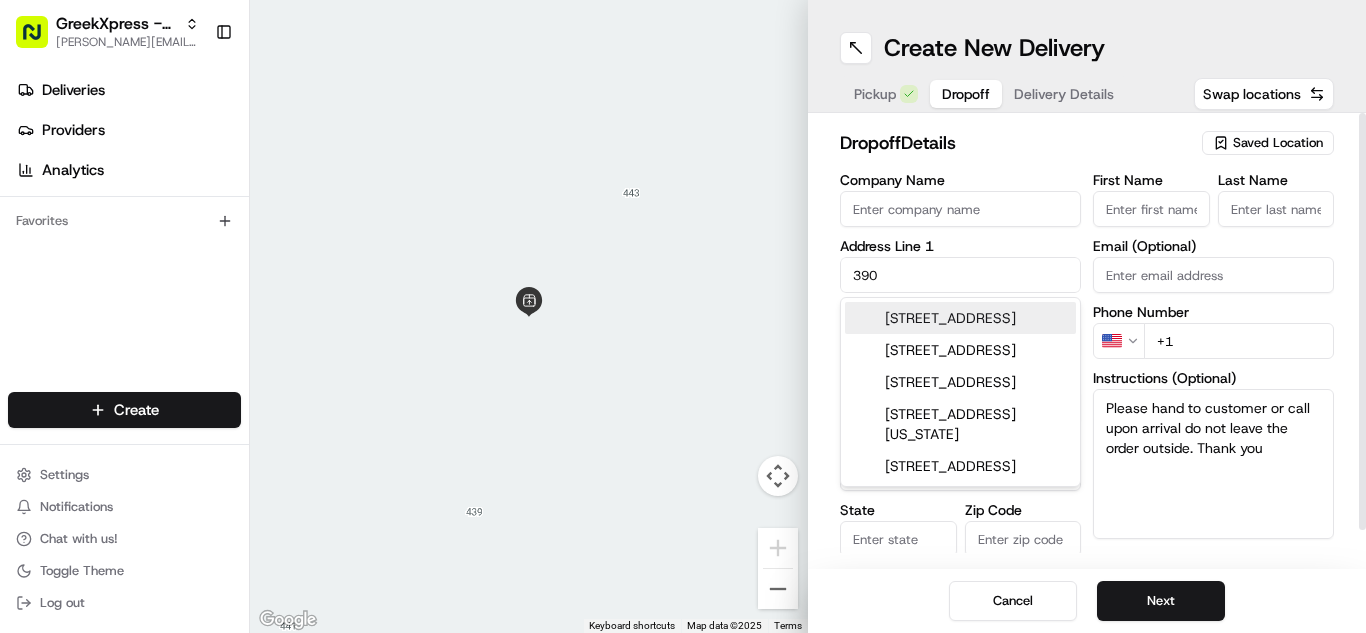 type on "[STREET_ADDRESS]" 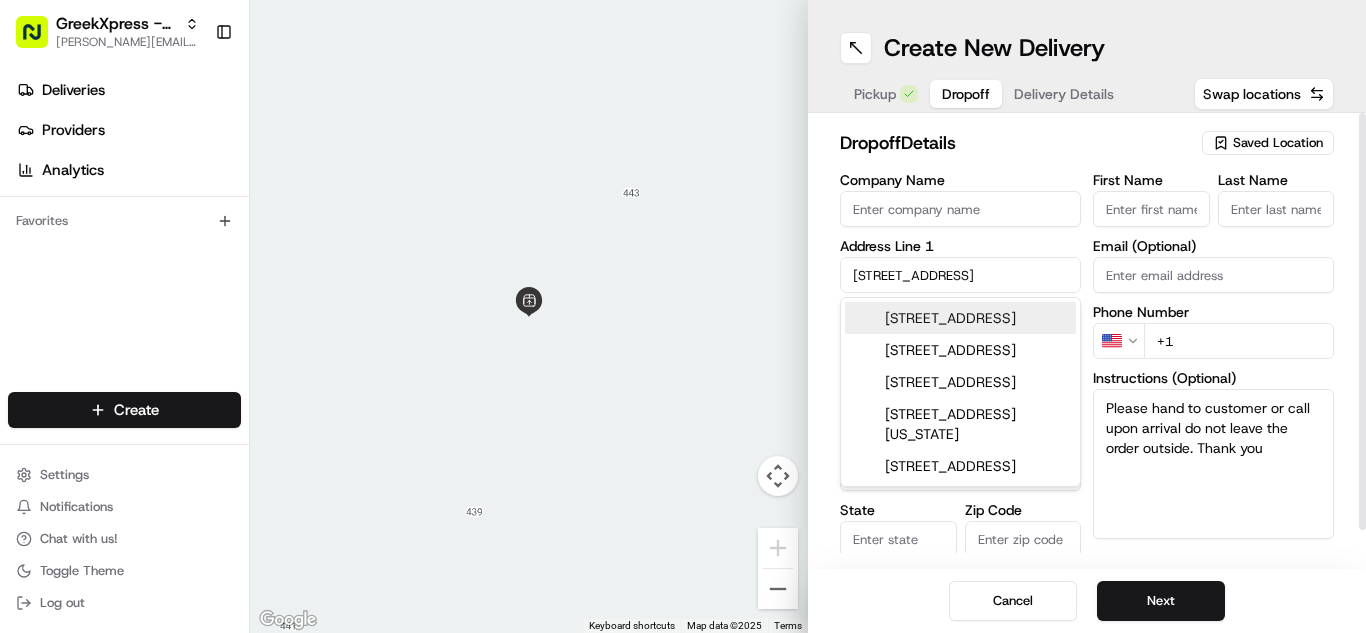 type on "Jericho" 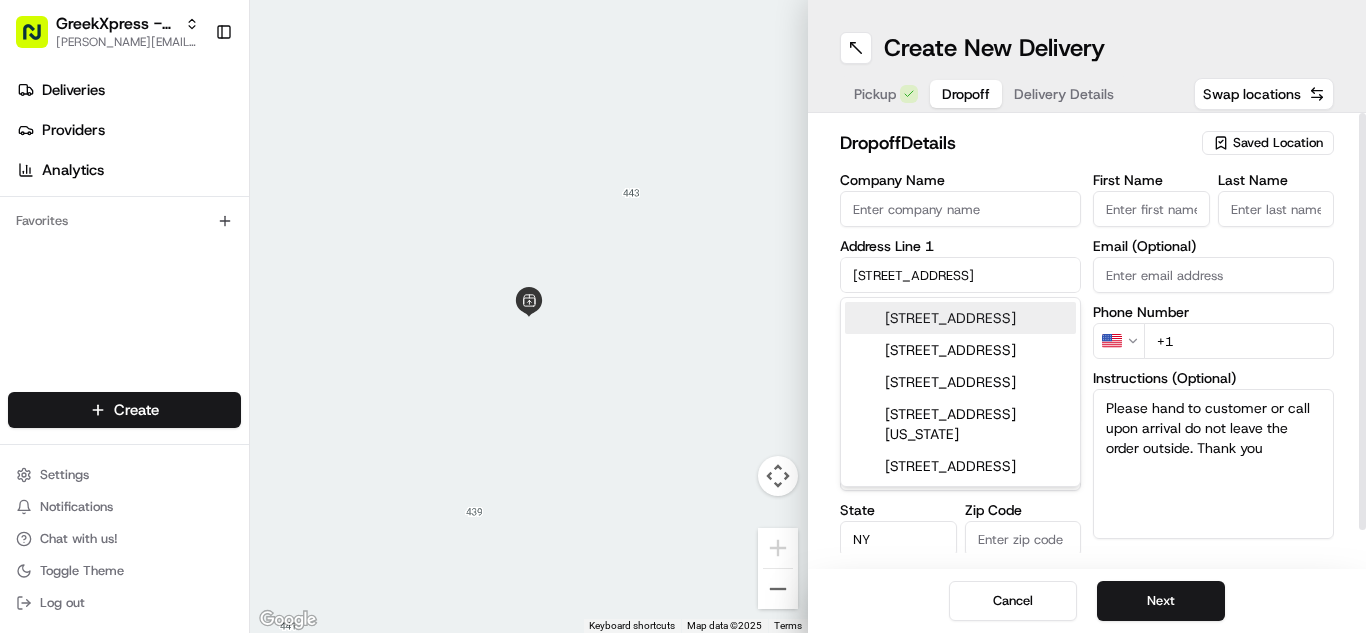 type on "11753" 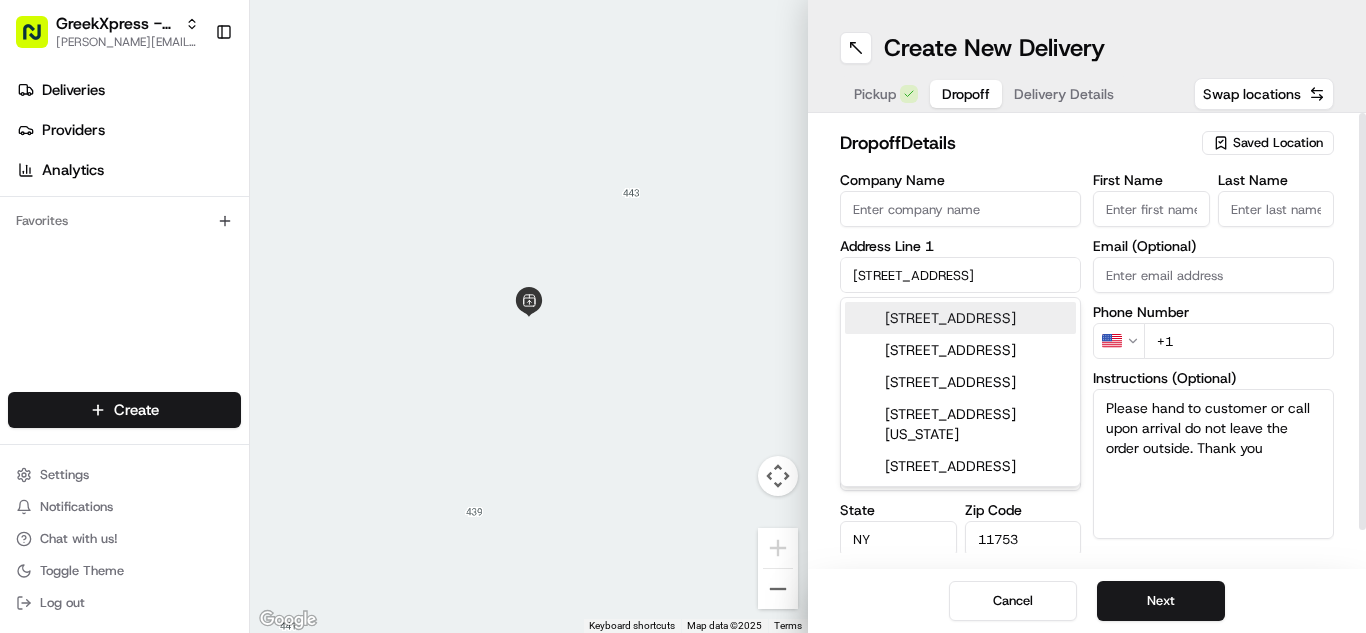 type on "[PERSON_NAME]" 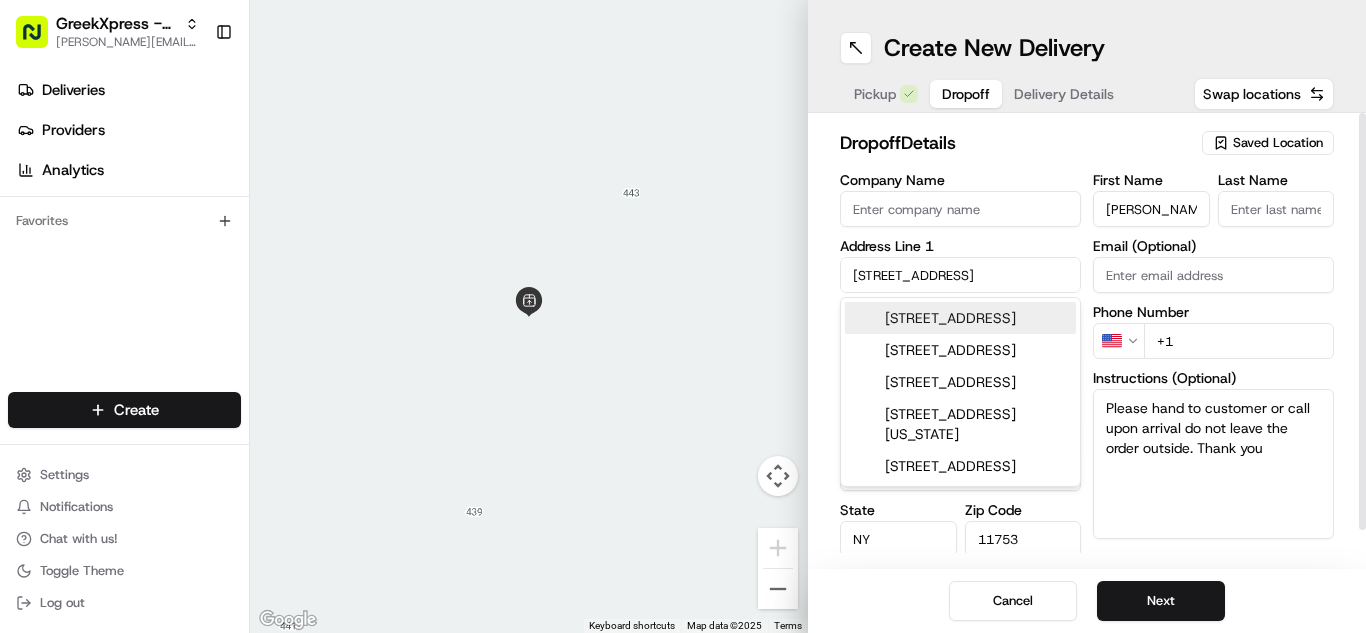type on "N." 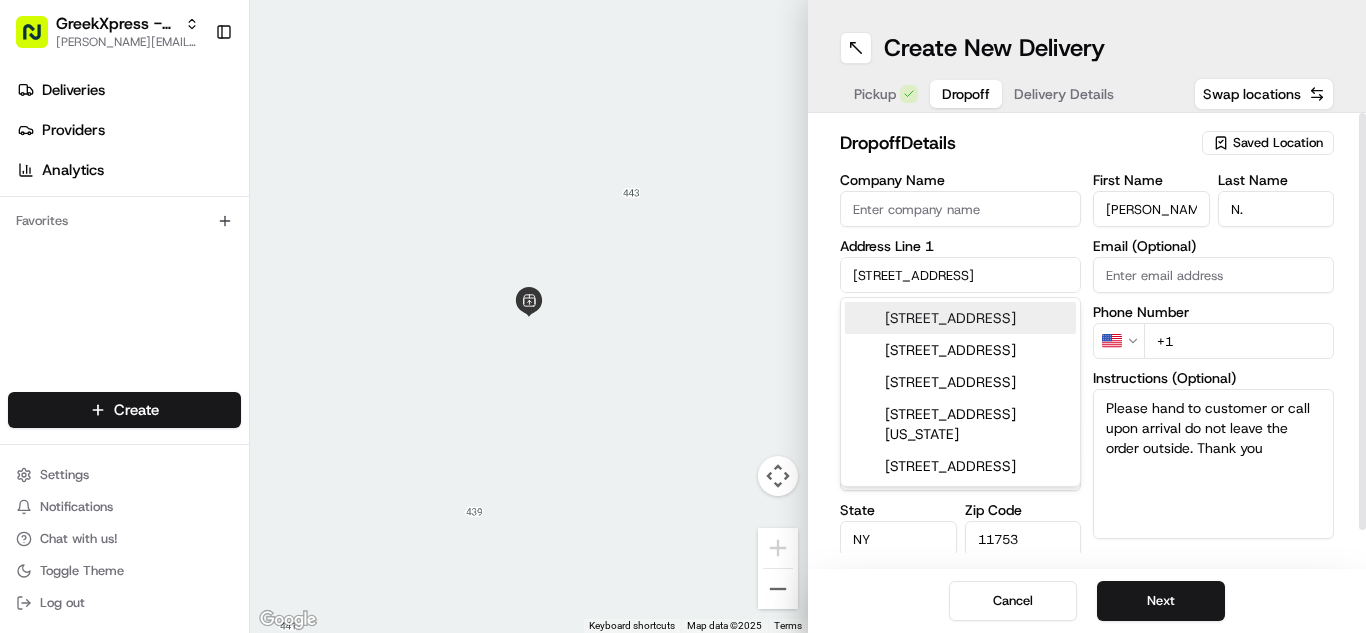 type on "[PHONE_NUMBER]" 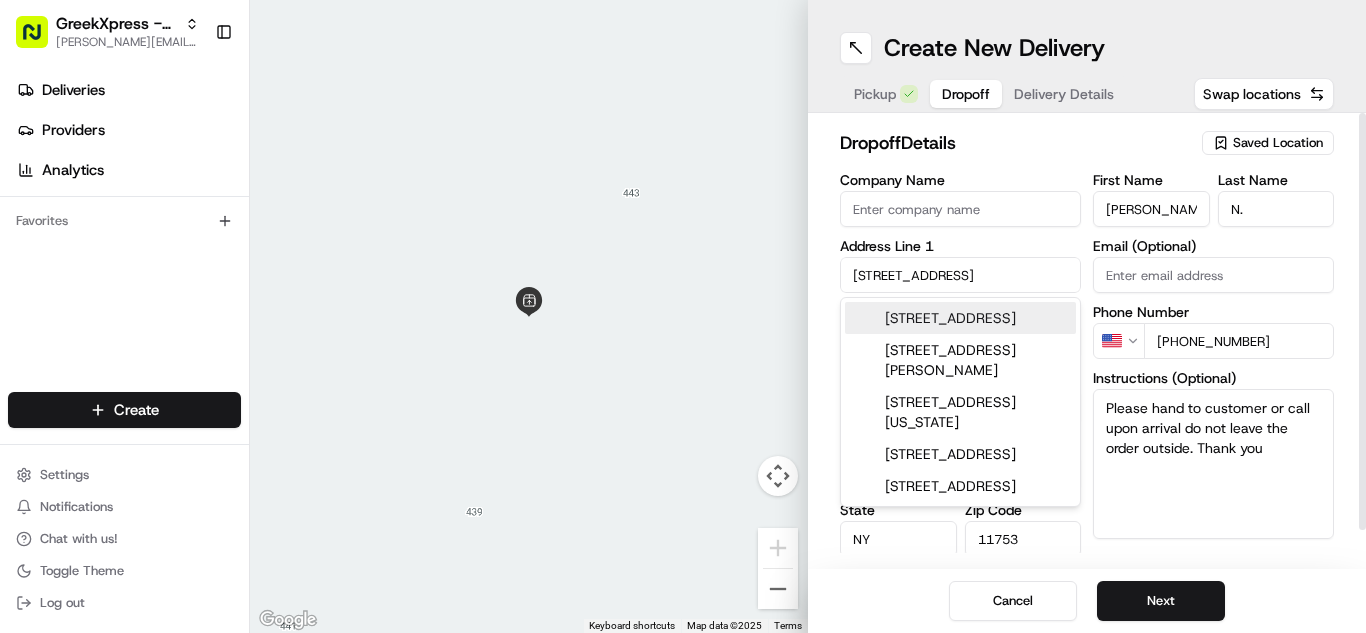 click on "Cancel Next" at bounding box center (1087, 601) 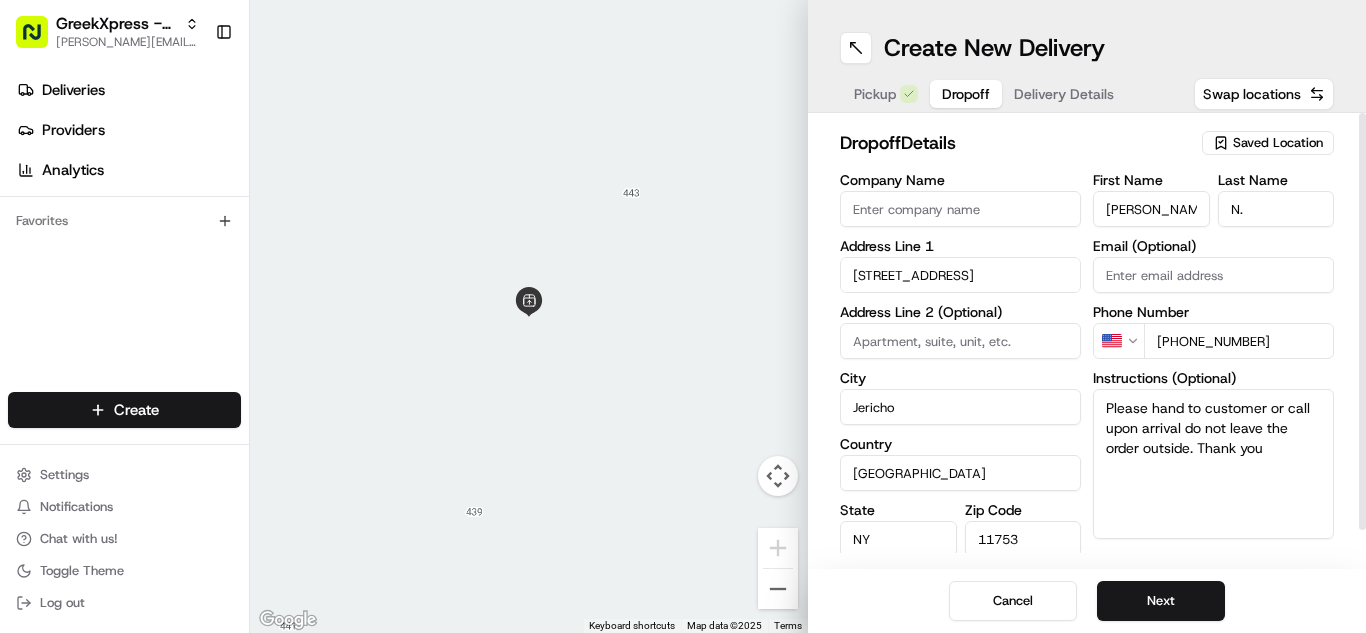click on "Please hand to customer or call upon arrival do not leave the order outside. Thank you" at bounding box center (1213, 464) 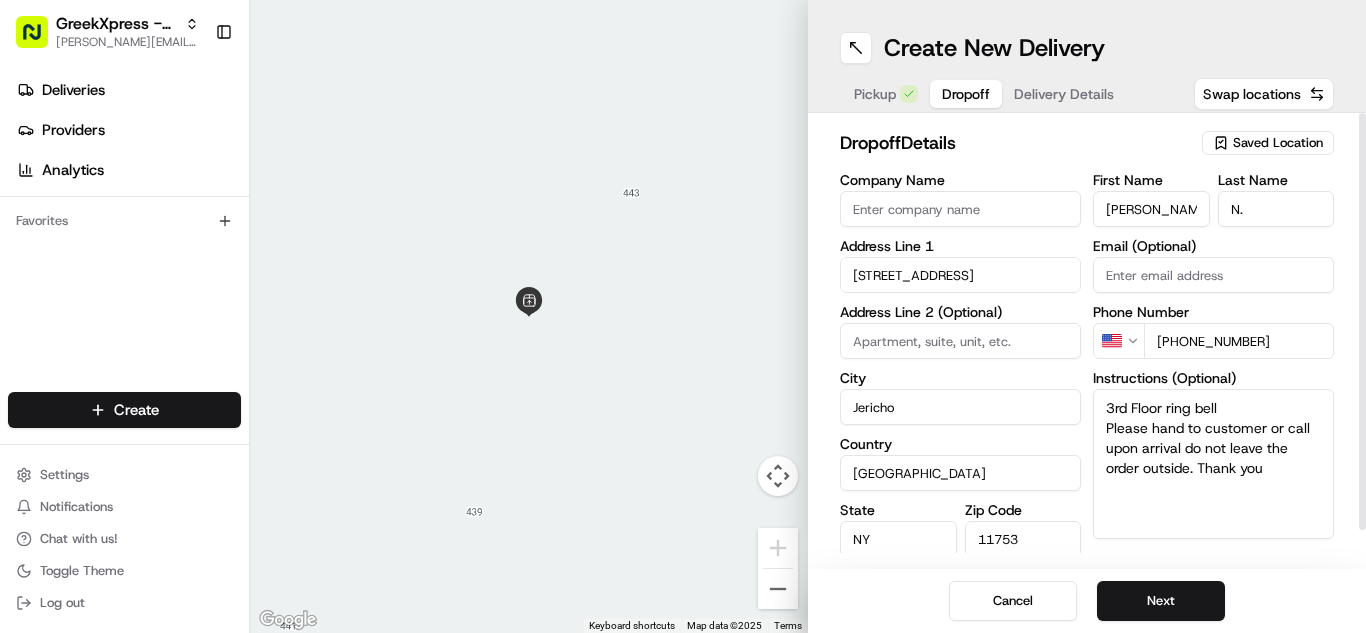 type on "3rd Floor ring bell
Please hand to customer or call upon arrival do not leave the order outside. Thank you" 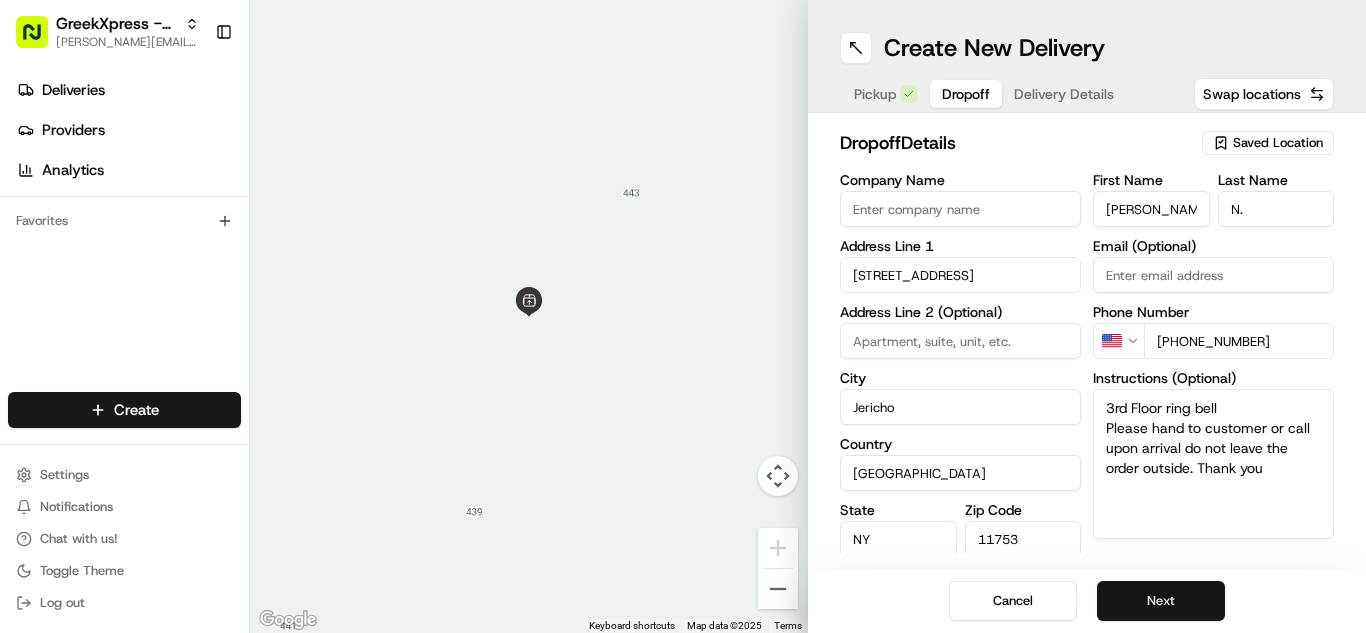 click on "Next" at bounding box center (1161, 601) 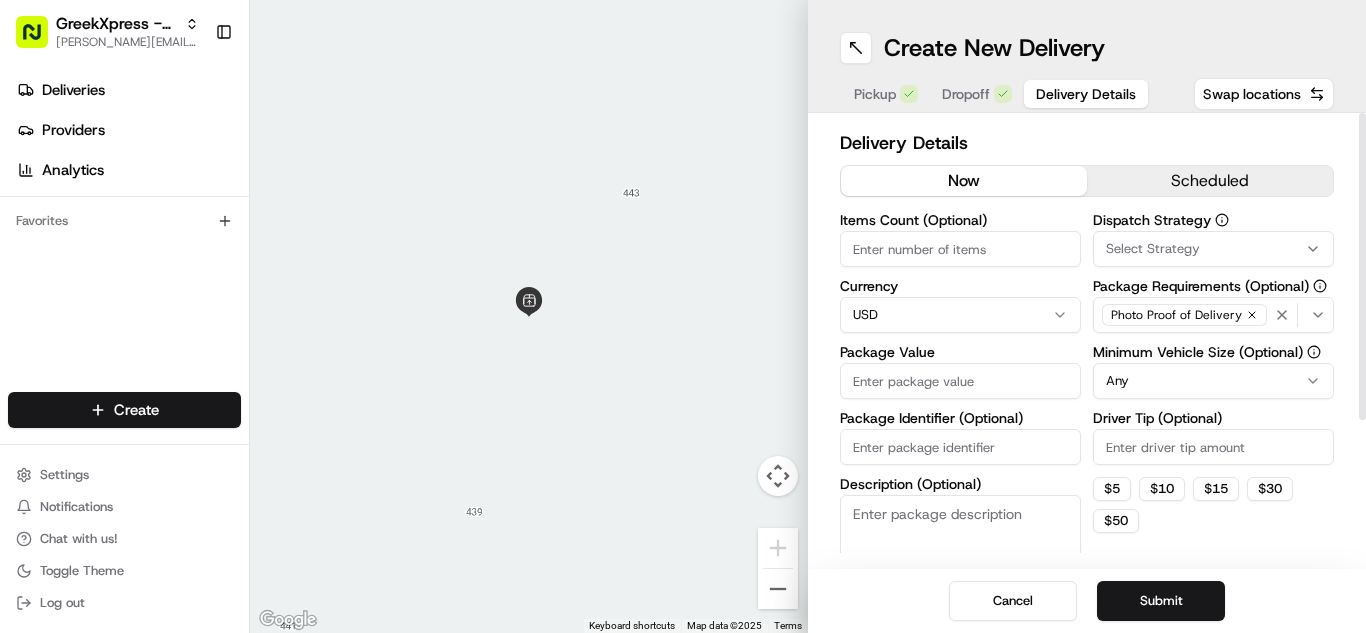 click on "Package Value" at bounding box center (960, 381) 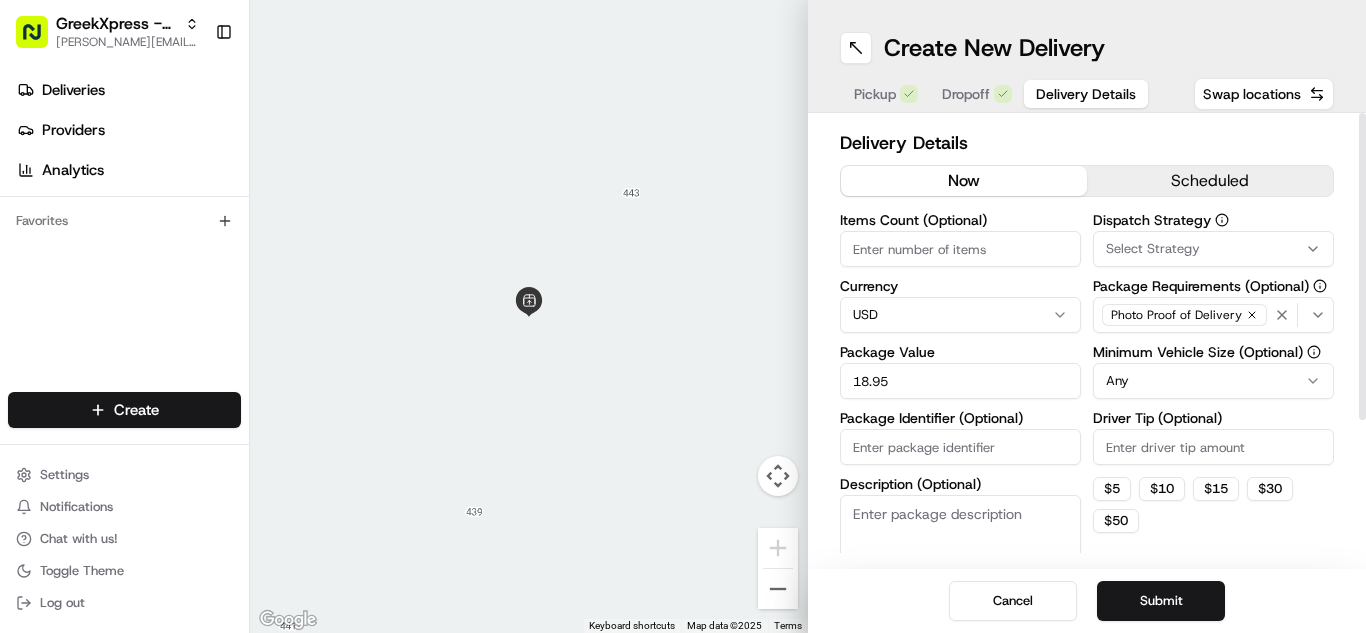 type on "18.95" 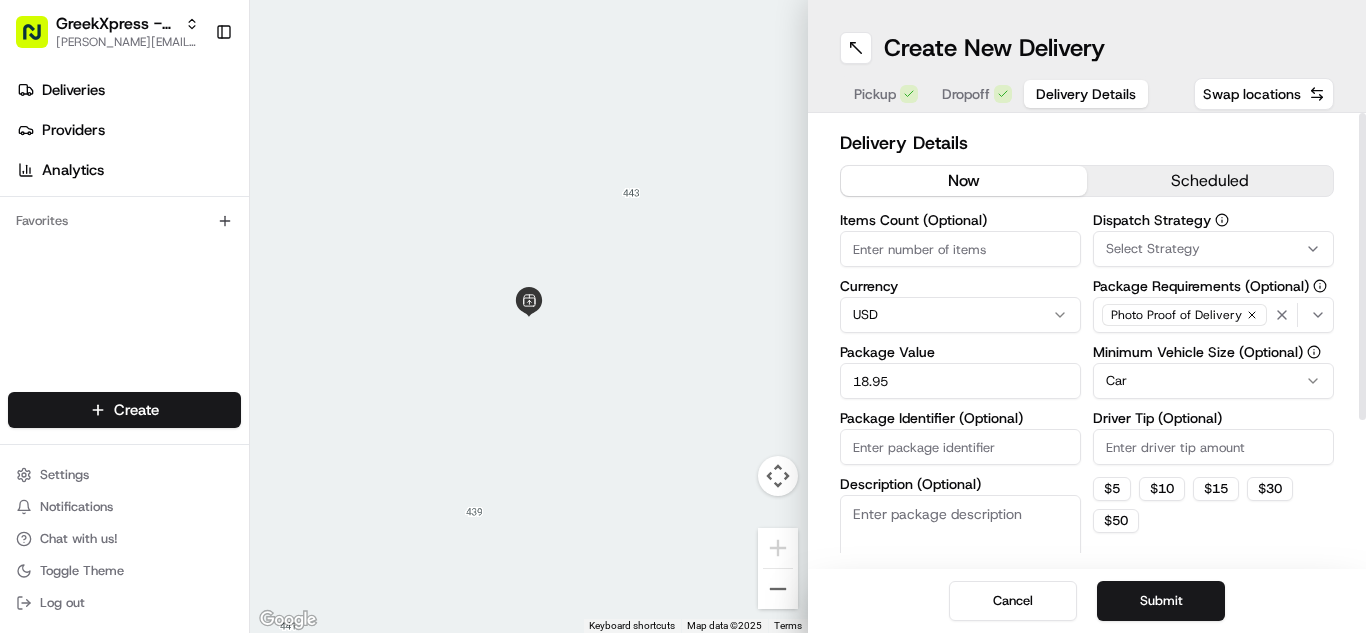 click on "Driver Tip (Optional)" at bounding box center (1213, 447) 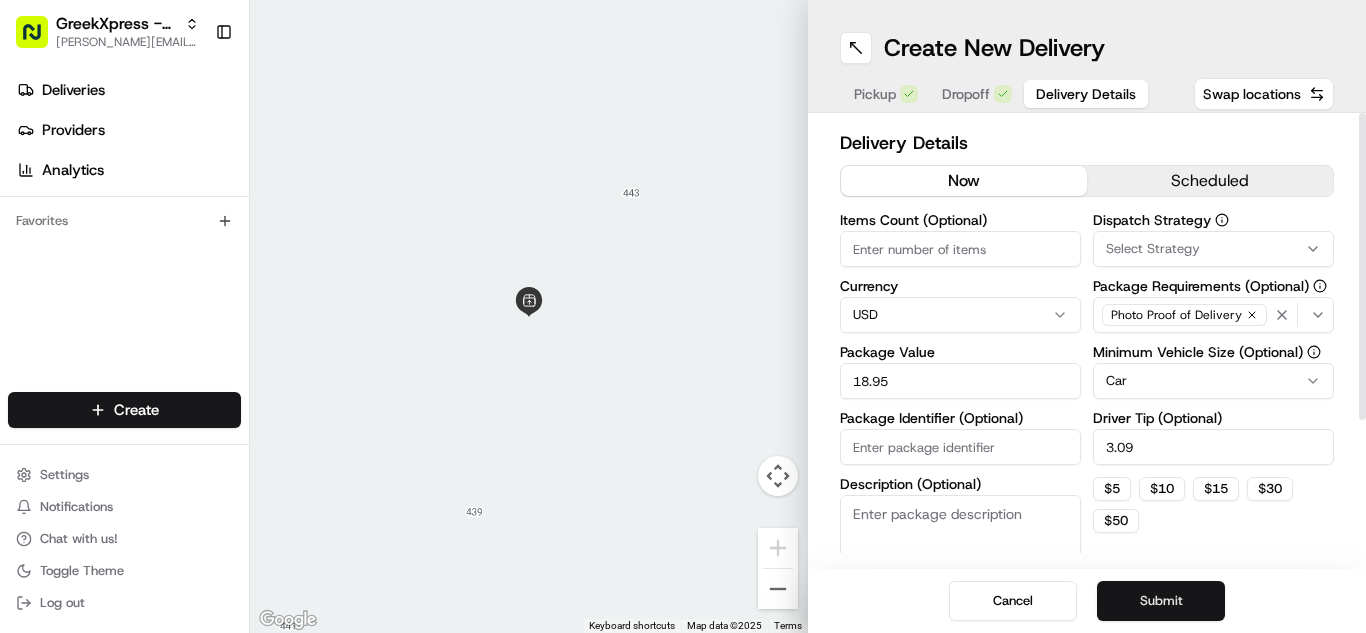 type on "3.09" 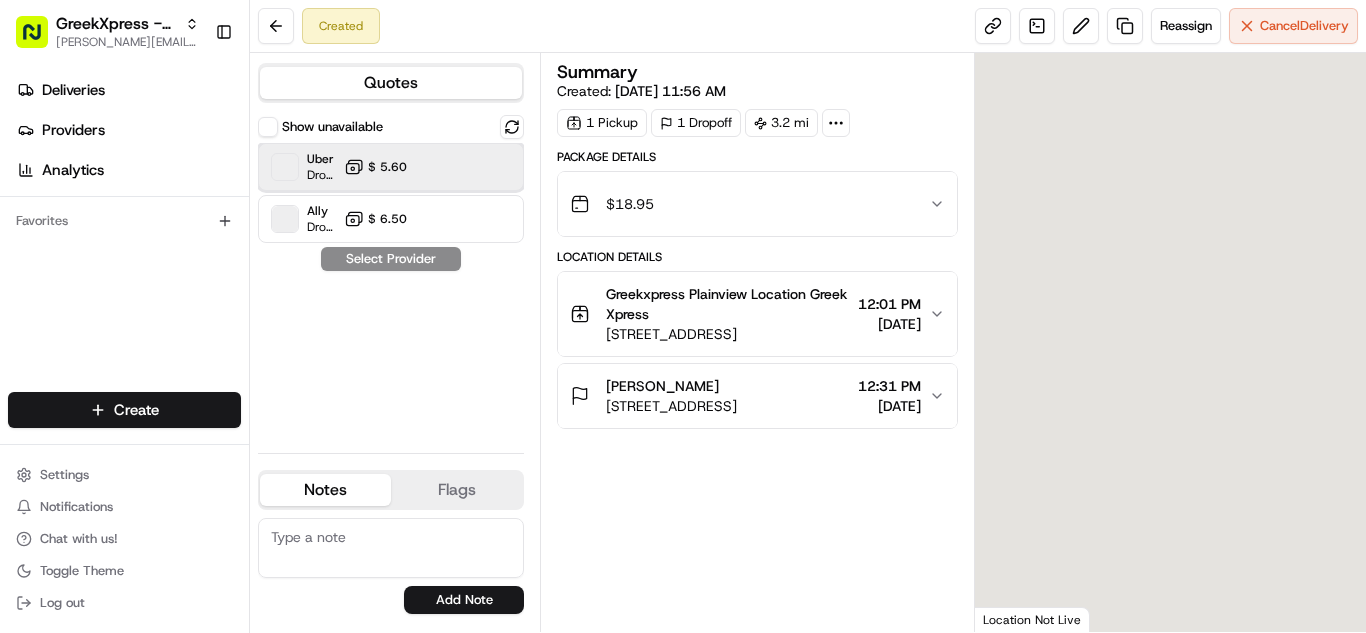 click at bounding box center [463, 167] 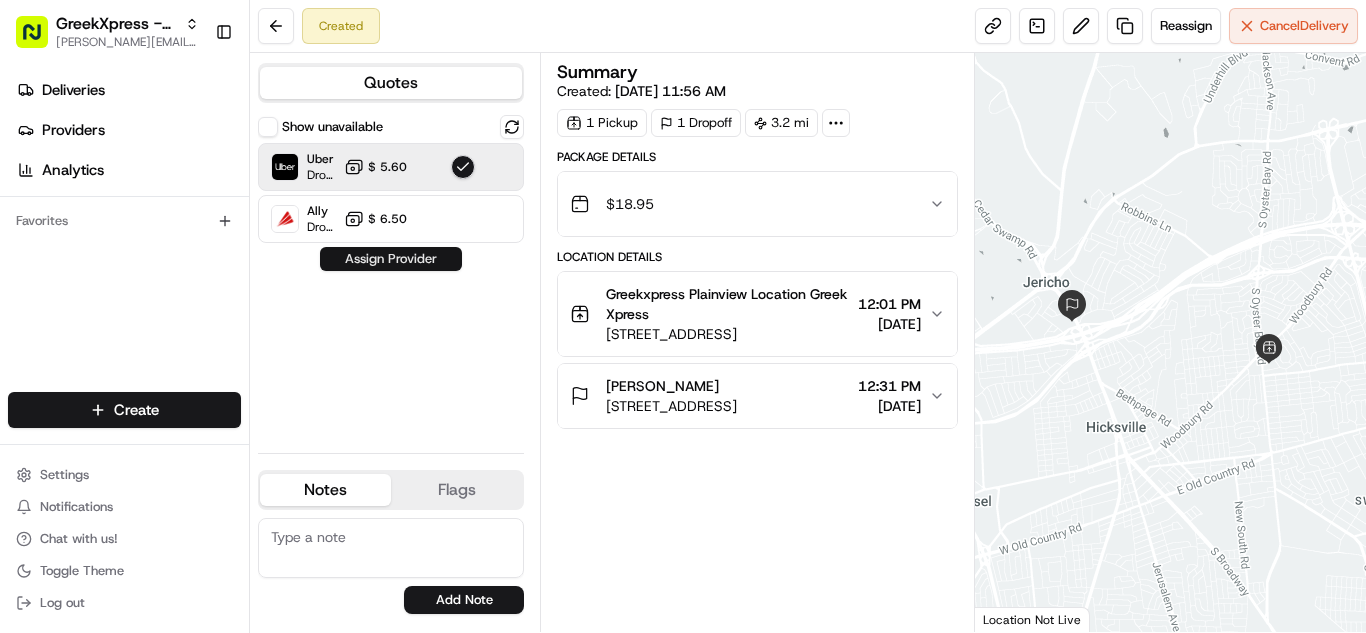 click on "Assign Provider" at bounding box center (391, 259) 